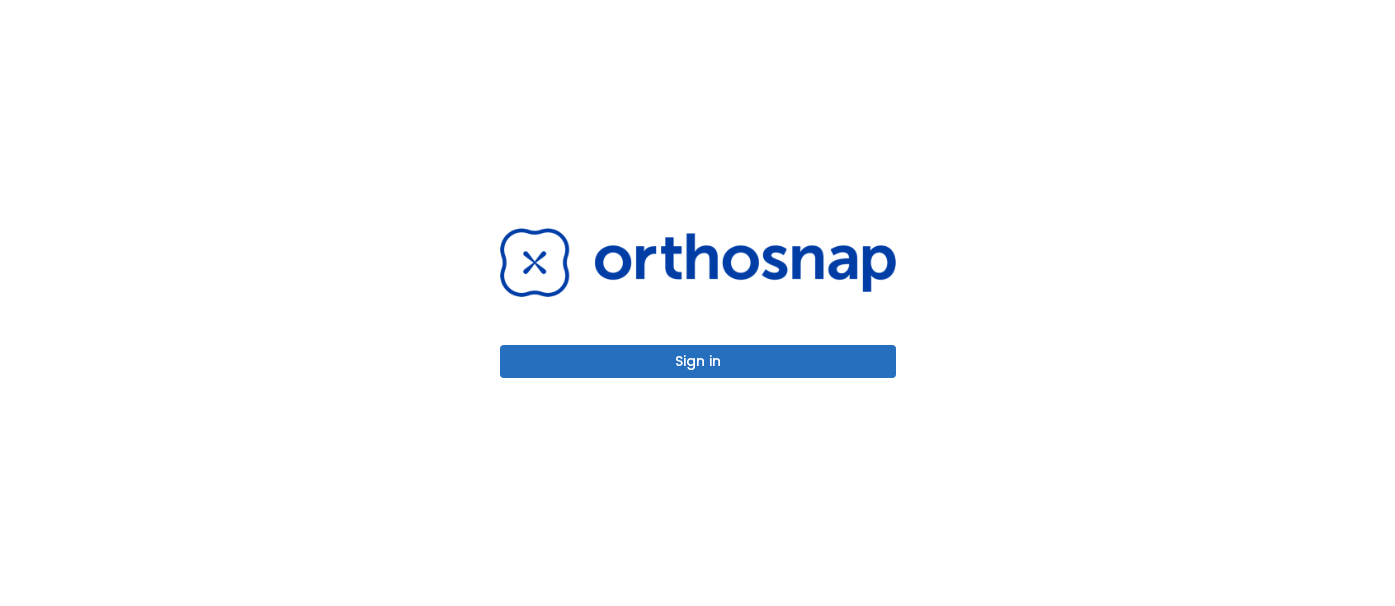scroll, scrollTop: 0, scrollLeft: 0, axis: both 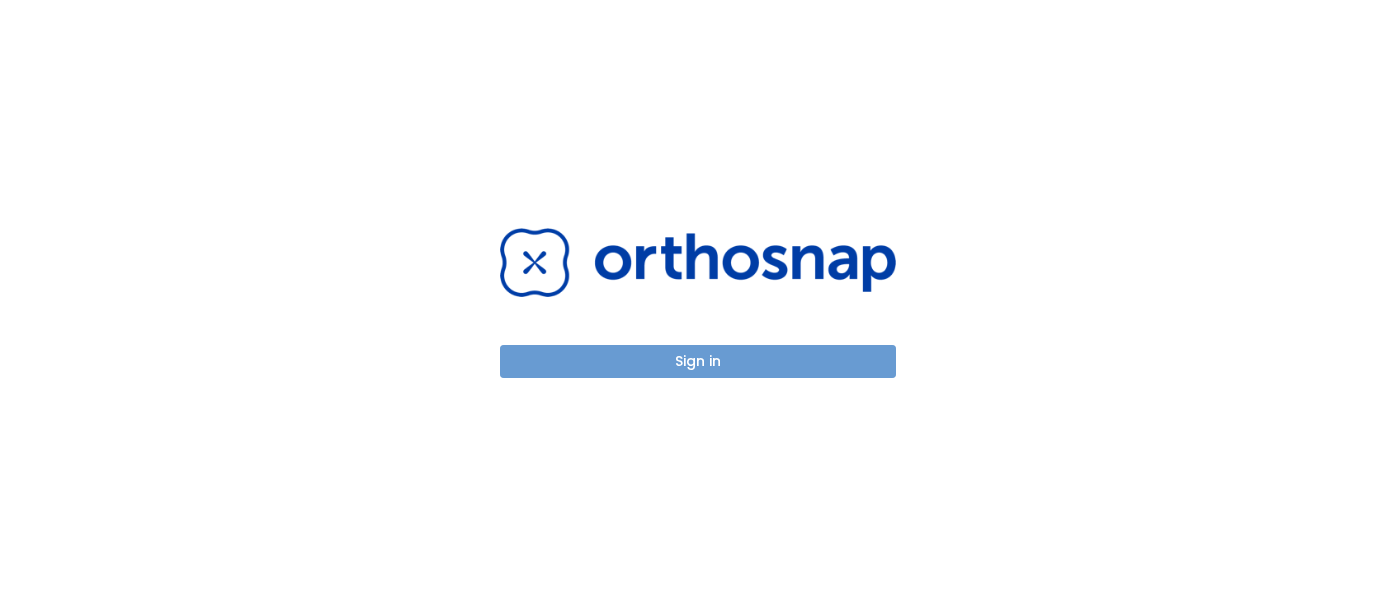 click on "Sign in" at bounding box center (698, 361) 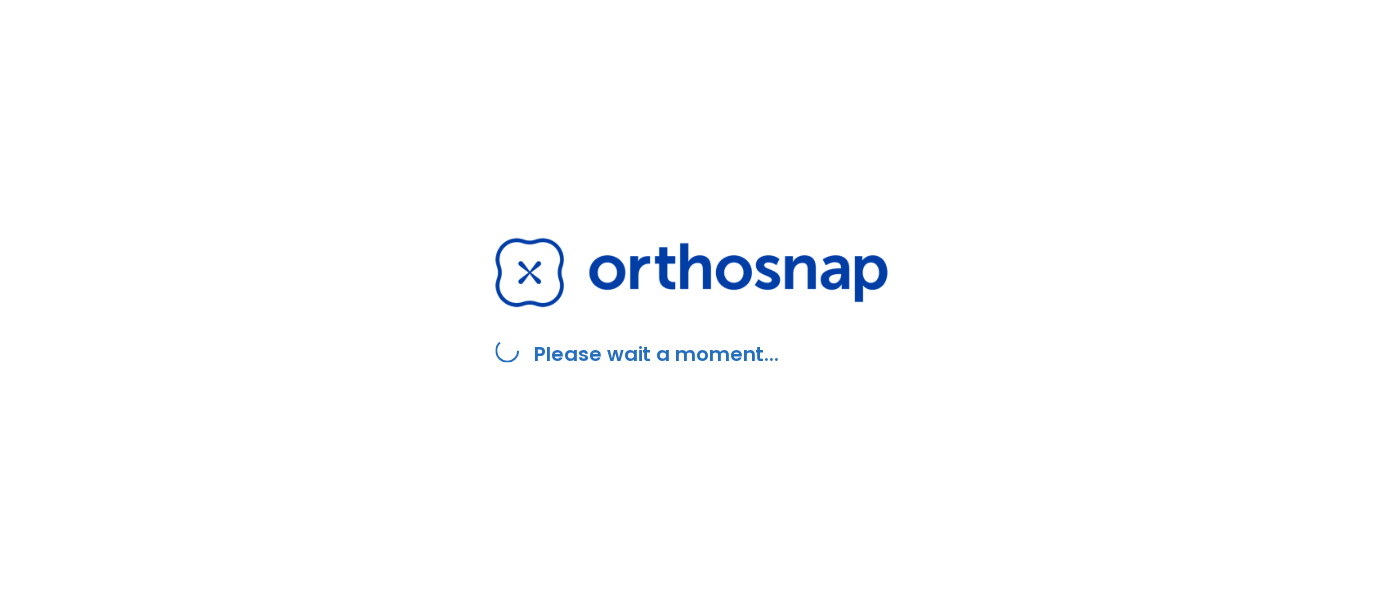 scroll, scrollTop: 0, scrollLeft: 0, axis: both 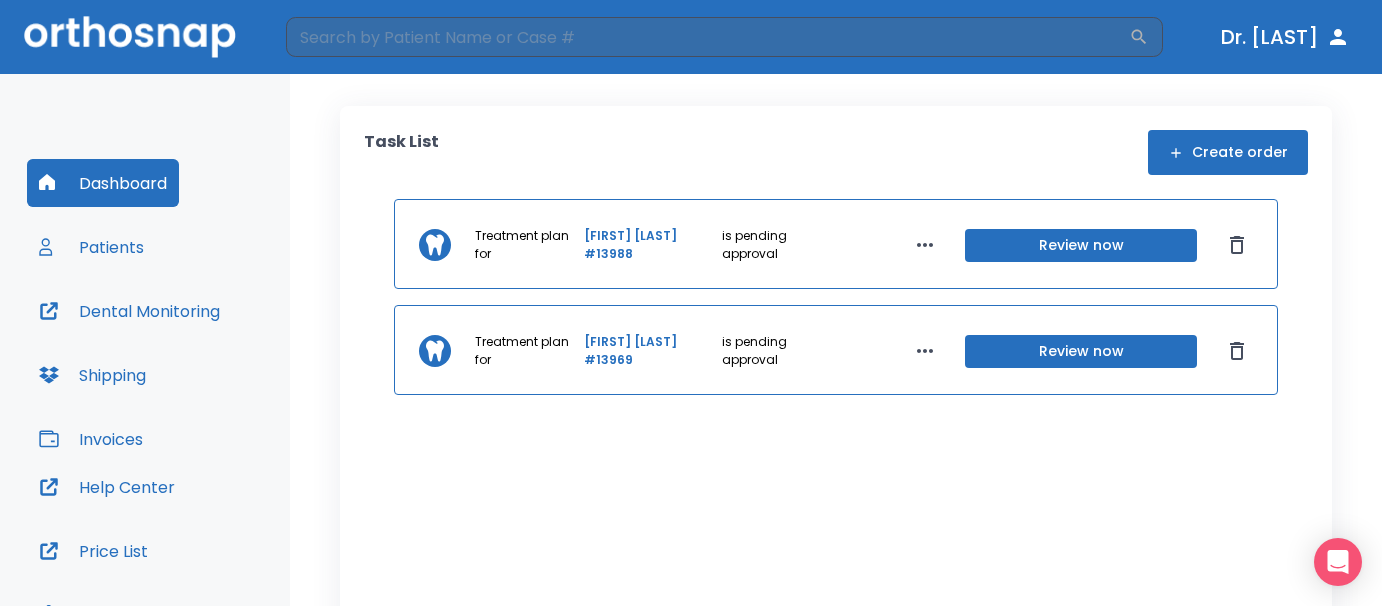 click on "[FIRST] [LAST] #13988" at bounding box center [651, 245] 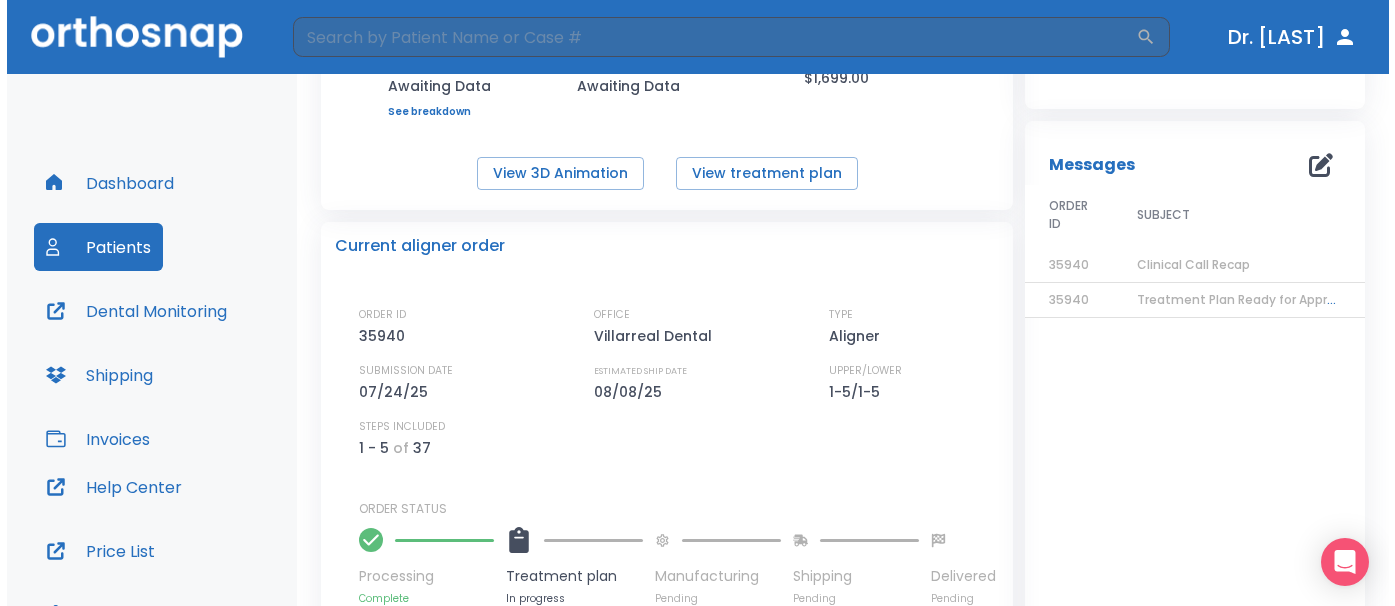 scroll, scrollTop: 316, scrollLeft: 0, axis: vertical 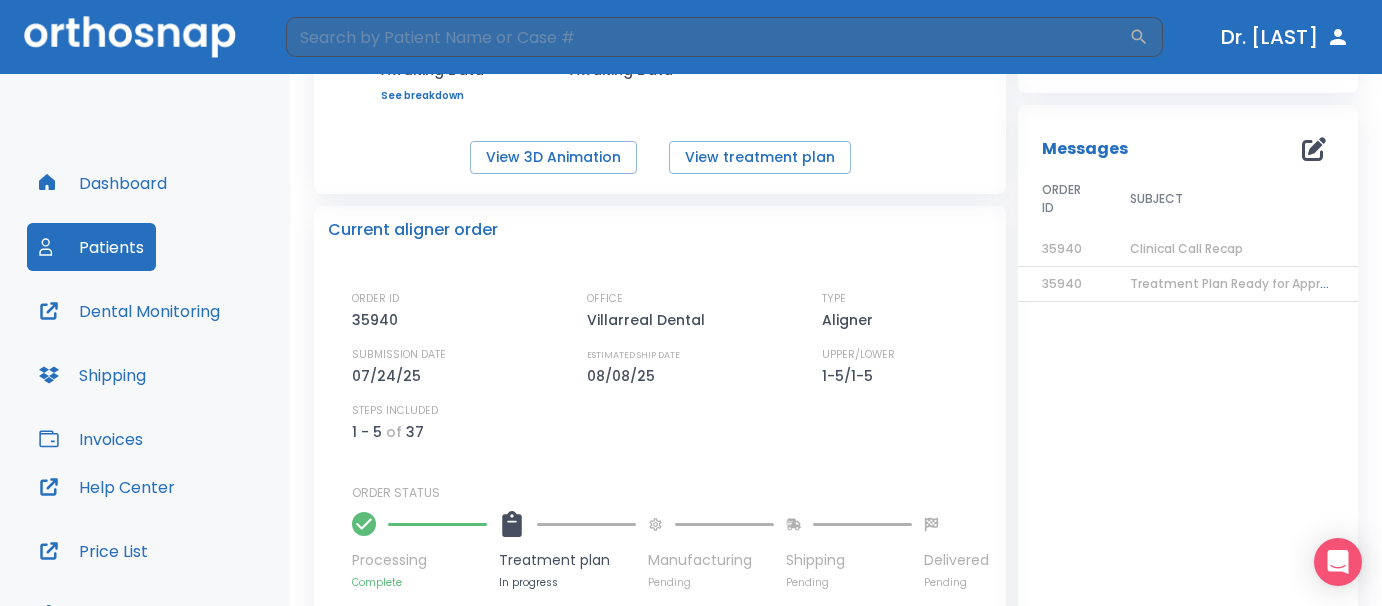 click on "Clinical Call Recap" at bounding box center [1231, 249] 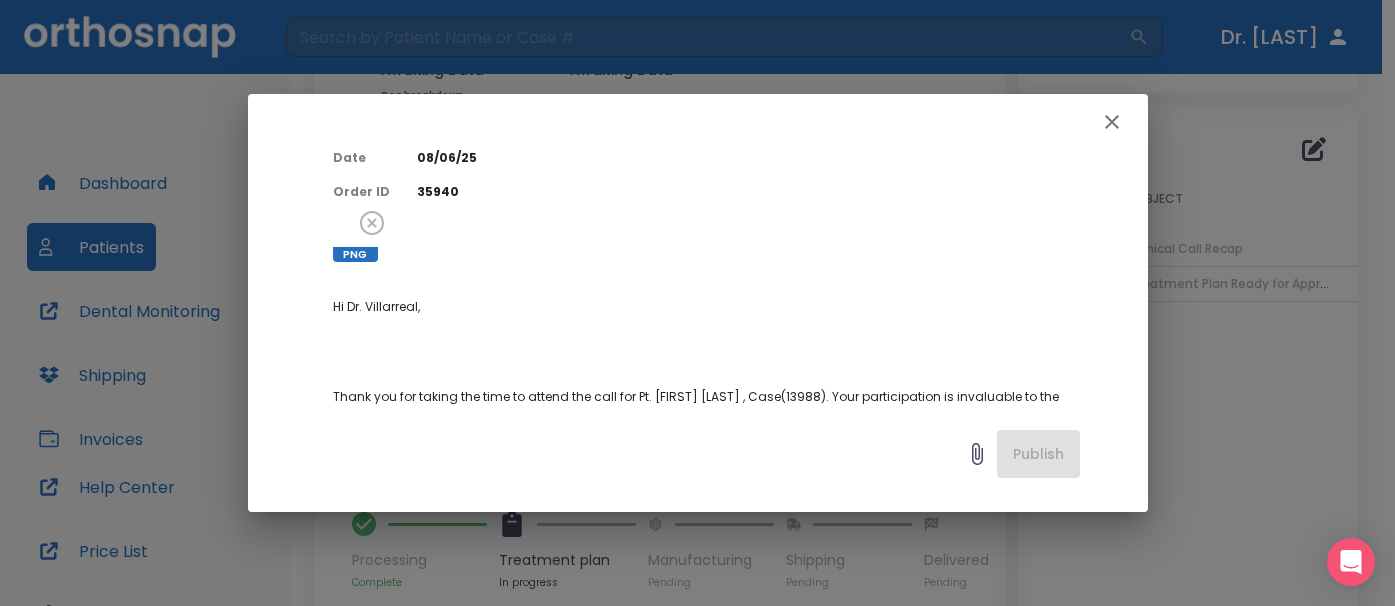 scroll, scrollTop: 79, scrollLeft: 0, axis: vertical 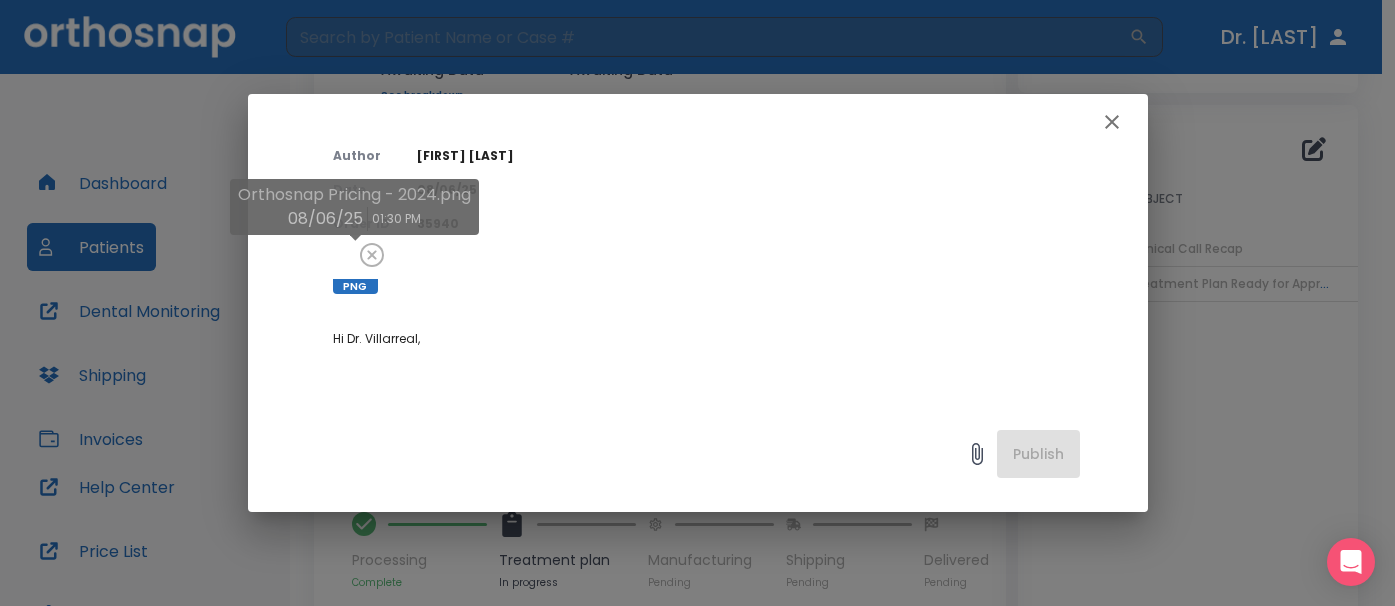 click on "PNG" at bounding box center (355, 286) 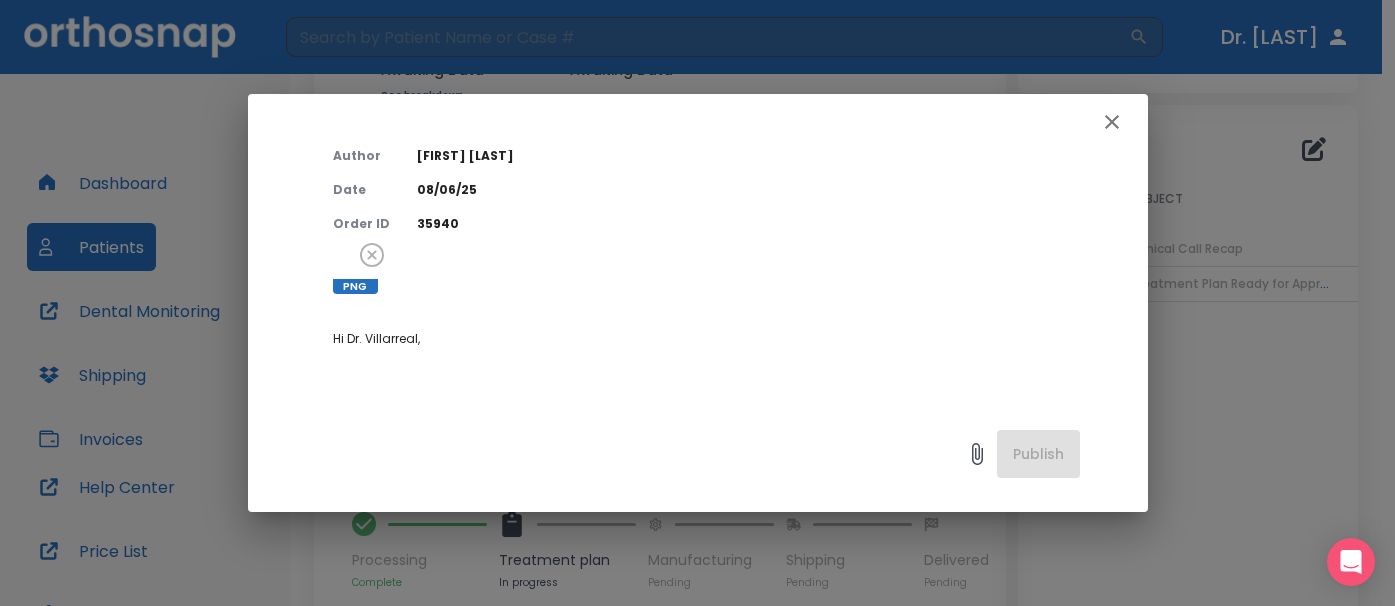 click on "Clinical Call Recap Author [FIRST] [LAST] Date [DATE] Order ID 35940 PNG Hi Dr. [LAST],
Thank you for taking the time to attend the call for Pt. [FIRST] [LAST] , Case(13988). Your participation is invaluable to the success of the treatment plan.
Here you will find the treatment plan link:  https://docs.google.com/spreadsheets/d/1cvcGVDBBrSfEu4uRgs-z9Jh11ZwX3AJkAe6iJUAb8Is  as well as a recap of our discussion.
During our call, we discussed
Pricing strategy based on a tiered structure: Simple cases (up to 20 aligners): $850 lab fee, typically patient fee around $2,500.
Moderate cases (up to 40 aligners): $1,200 lab fee, patient fee usually between $3,500 and $5,000.
Complex cases (up to 100 aligners): $1,800 lab fee, patient fee ranges from $5,000 to $9,000, with an additional $250 per month for treatments exceeding 12 months.
Confirmed with CX (Dr [LAST]]) this case and going forward enrollment into "package deal" tiered price plan ( see the file attached )" at bounding box center (697, 303) 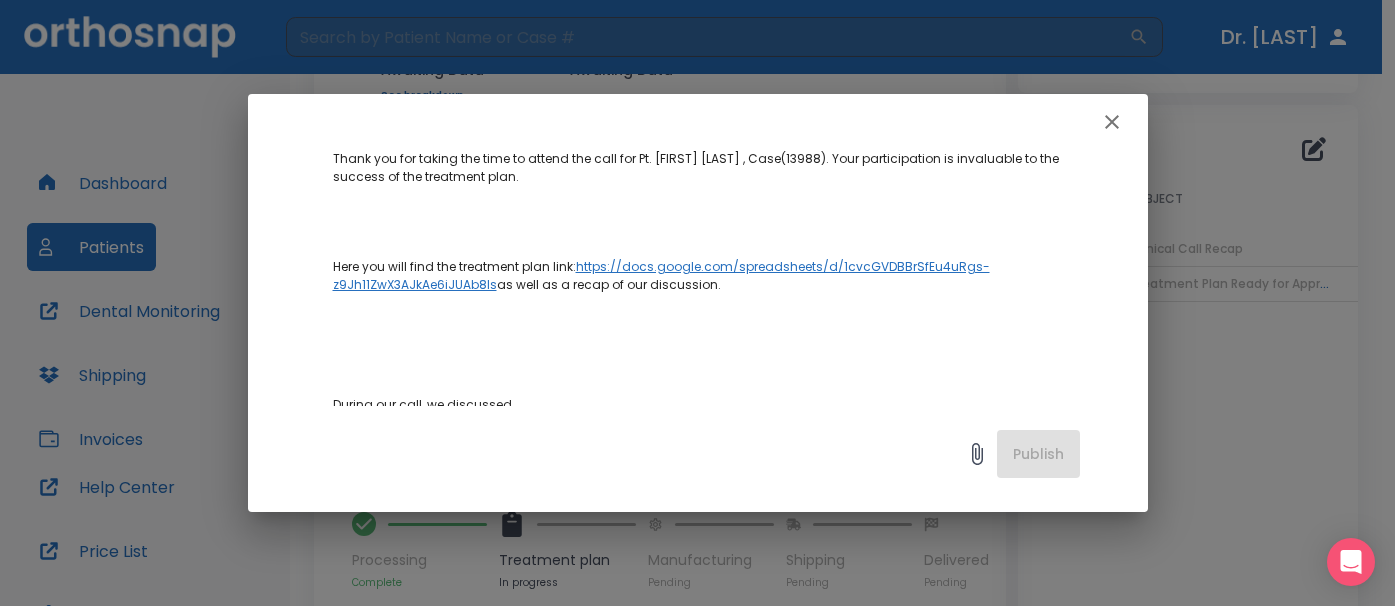 scroll, scrollTop: 300, scrollLeft: 0, axis: vertical 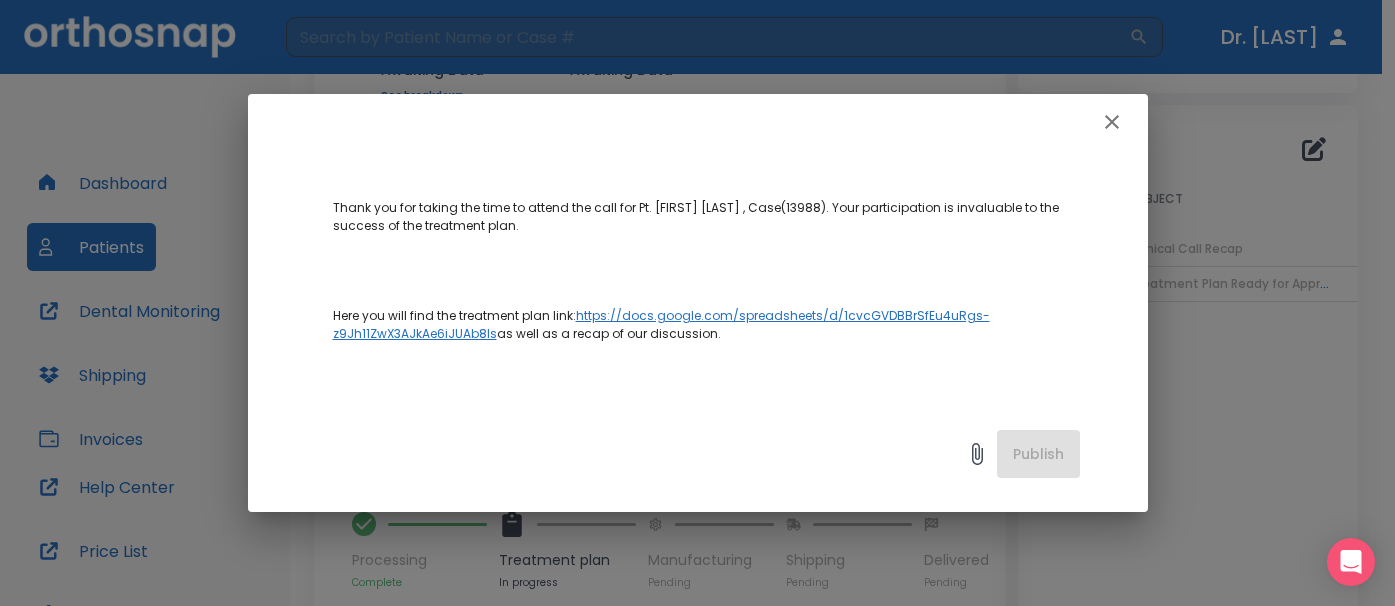 click on "https://docs.google.com/spreadsheets/d/1cvcGVDBBrSfEu4uRgs-z9Jh11ZwX3AJkAe6iJUAb8Is" at bounding box center [661, 324] 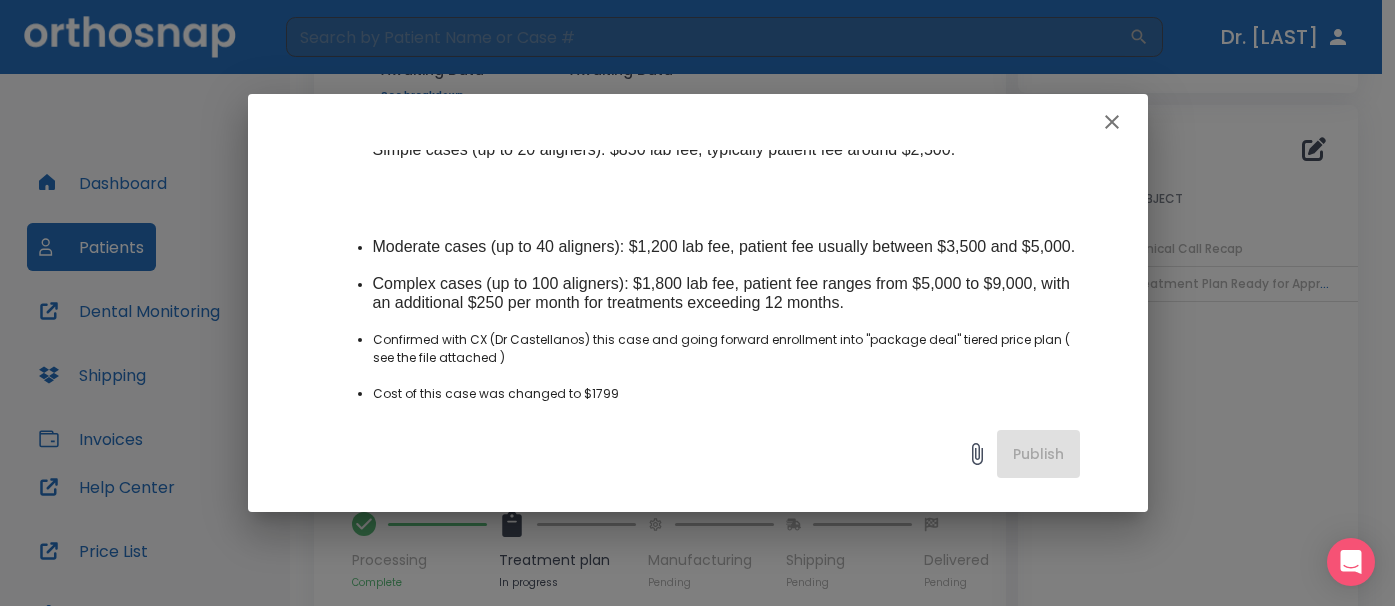scroll, scrollTop: 800, scrollLeft: 0, axis: vertical 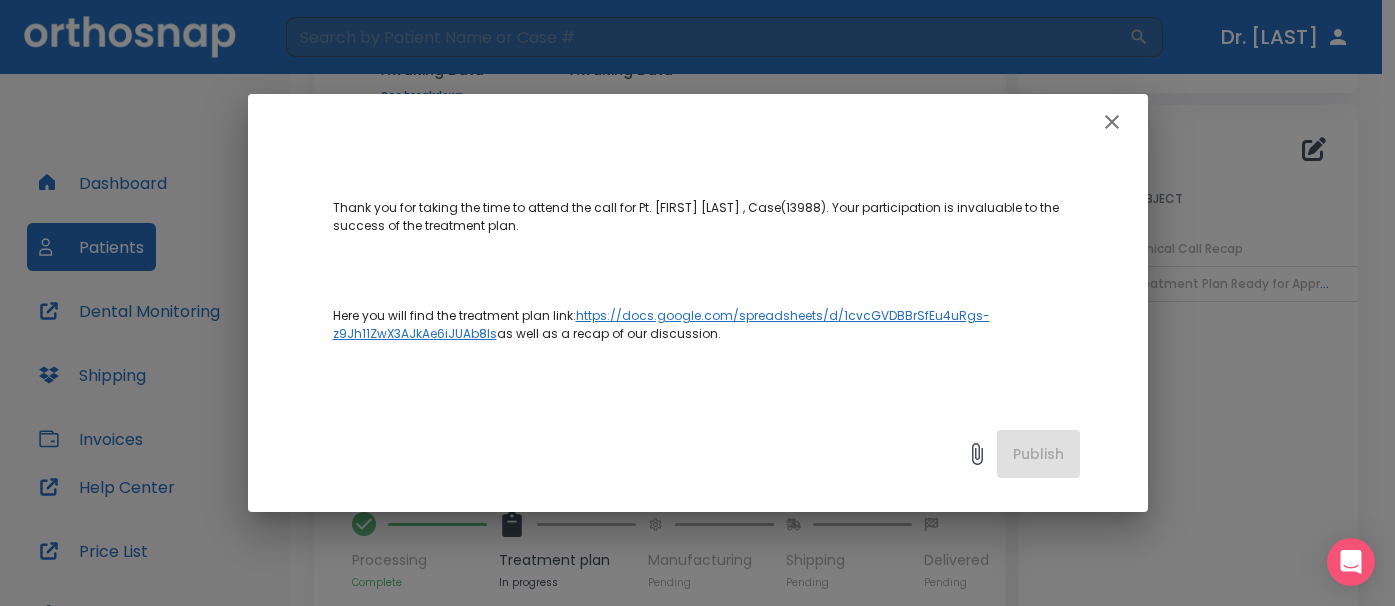 click on "https://docs.google.com/spreadsheets/d/1cvcGVDBBrSfEu4uRgs-z9Jh11ZwX3AJkAe6iJUAb8Is" at bounding box center (661, 324) 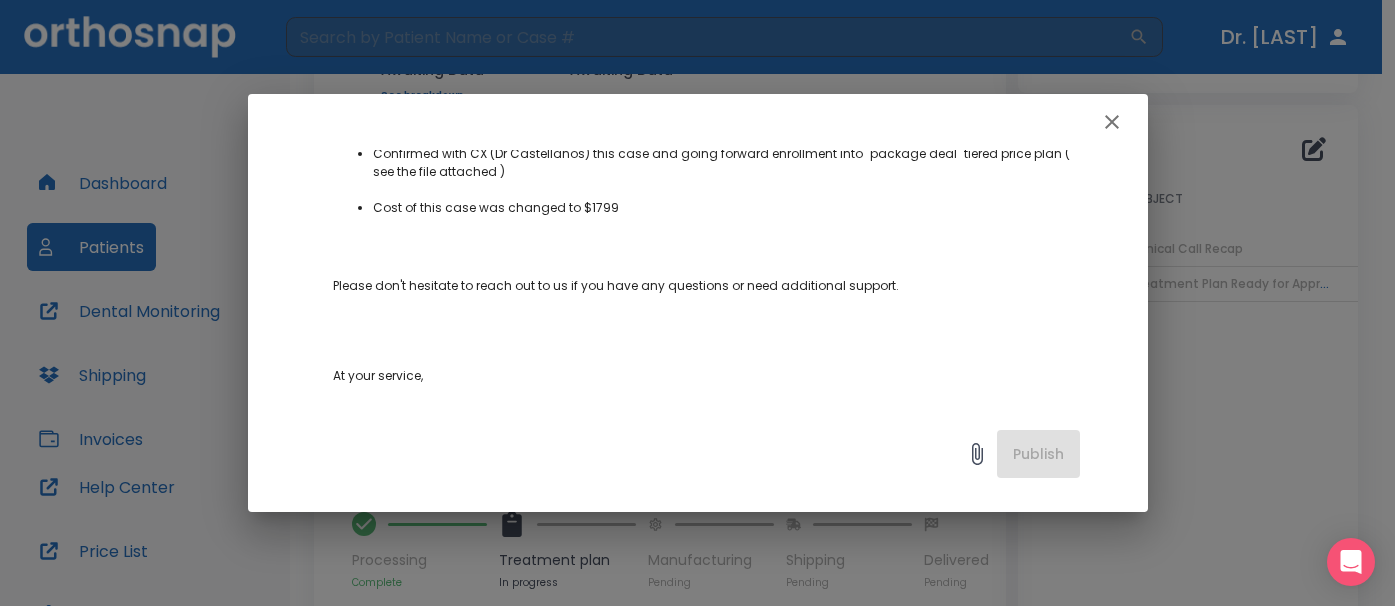 scroll, scrollTop: 900, scrollLeft: 0, axis: vertical 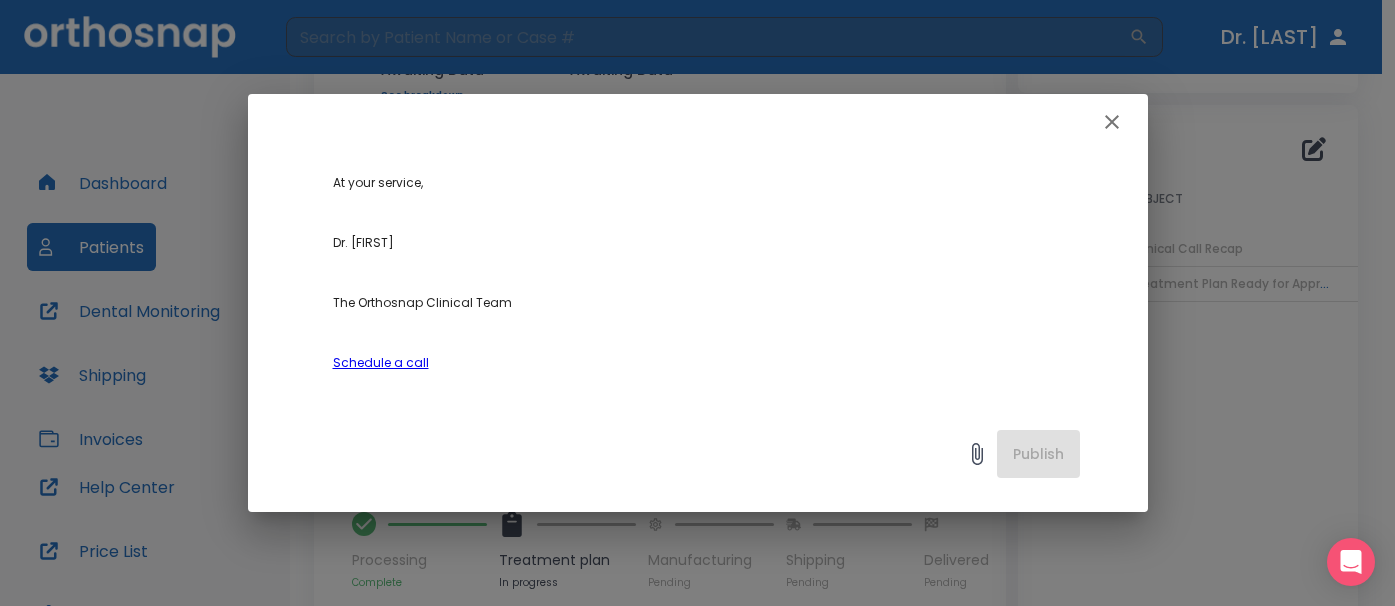 click 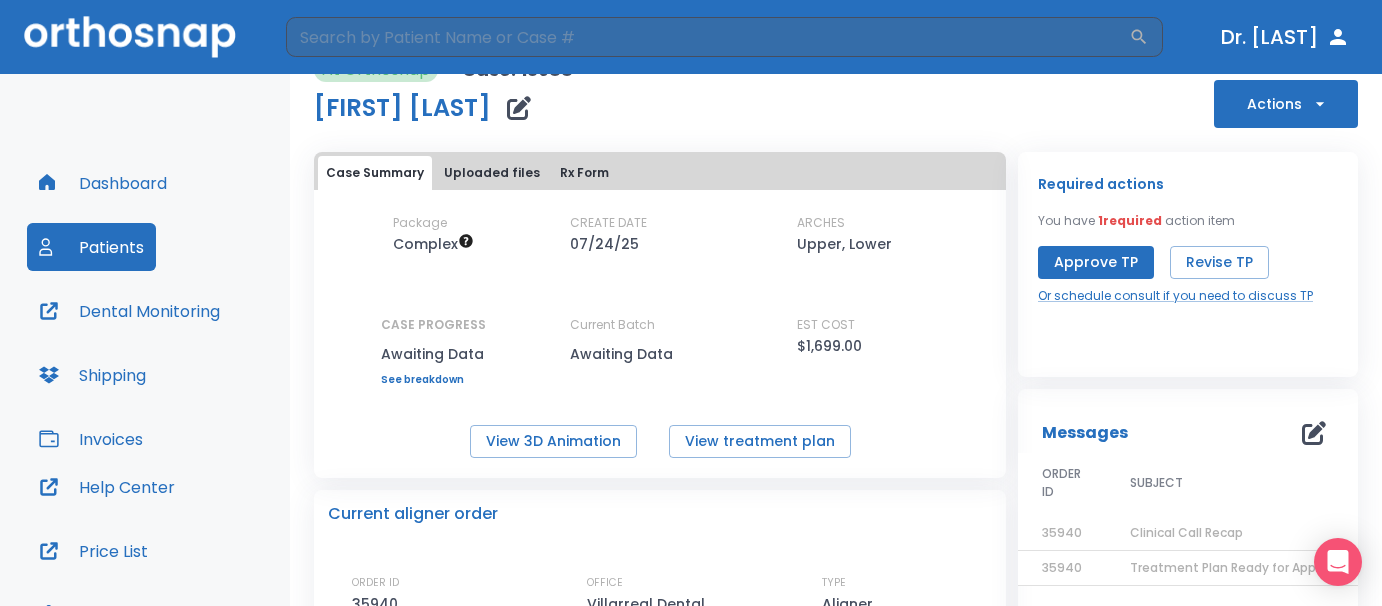 scroll, scrollTop: 16, scrollLeft: 0, axis: vertical 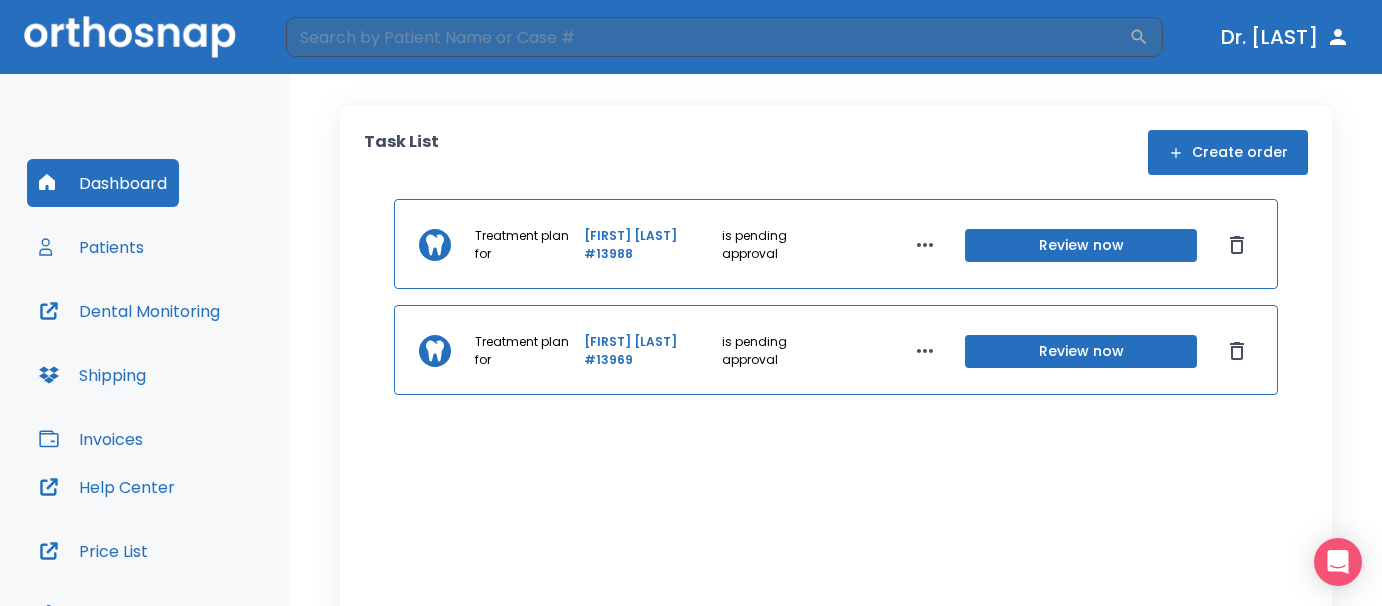 click on "[FIRST] [LAST] #13988" at bounding box center [651, 245] 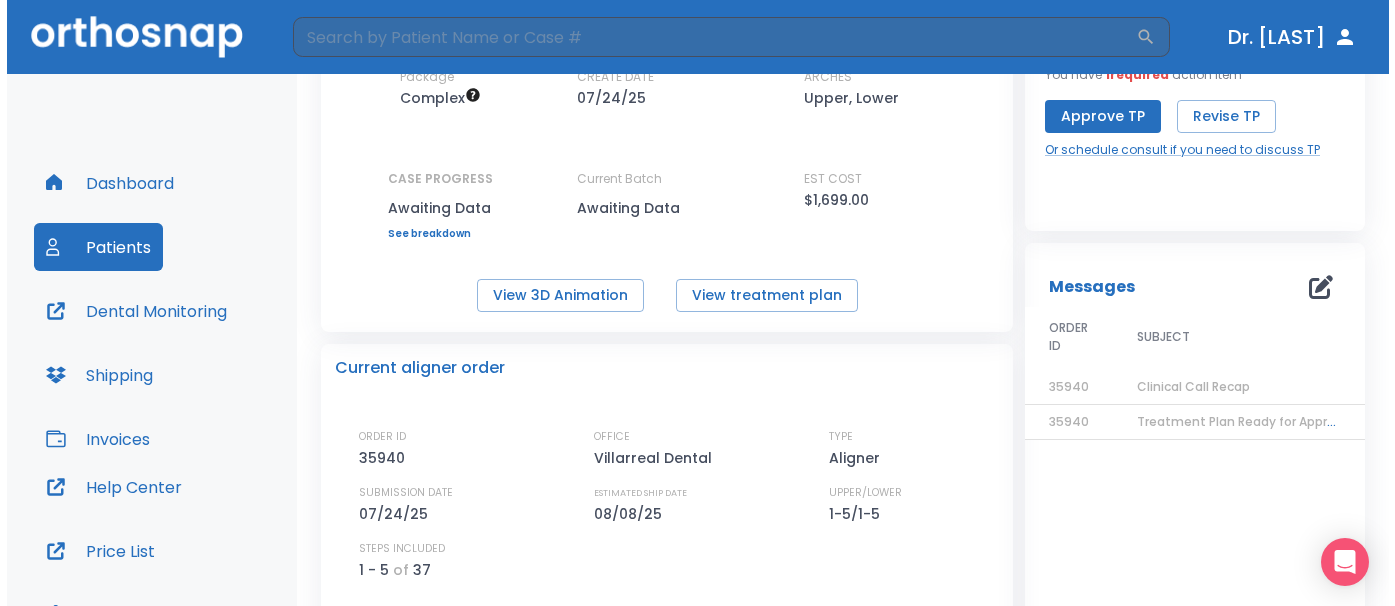 scroll, scrollTop: 200, scrollLeft: 0, axis: vertical 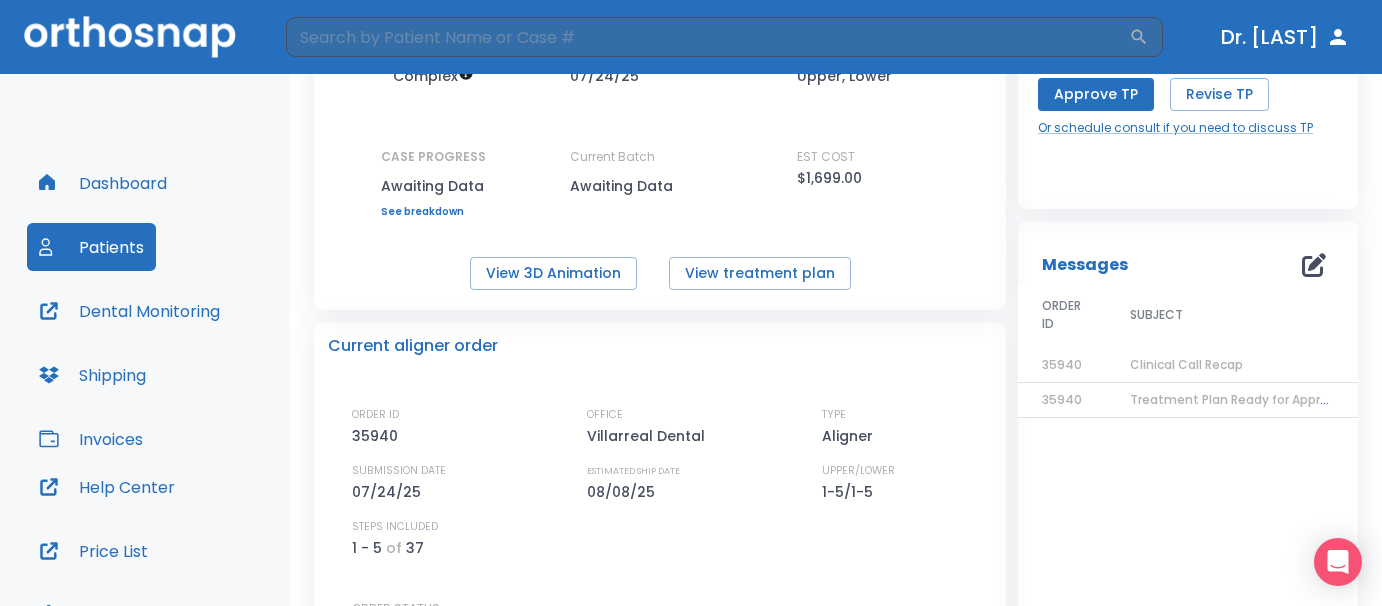 click on "Clinical Call Recap" at bounding box center (1186, 364) 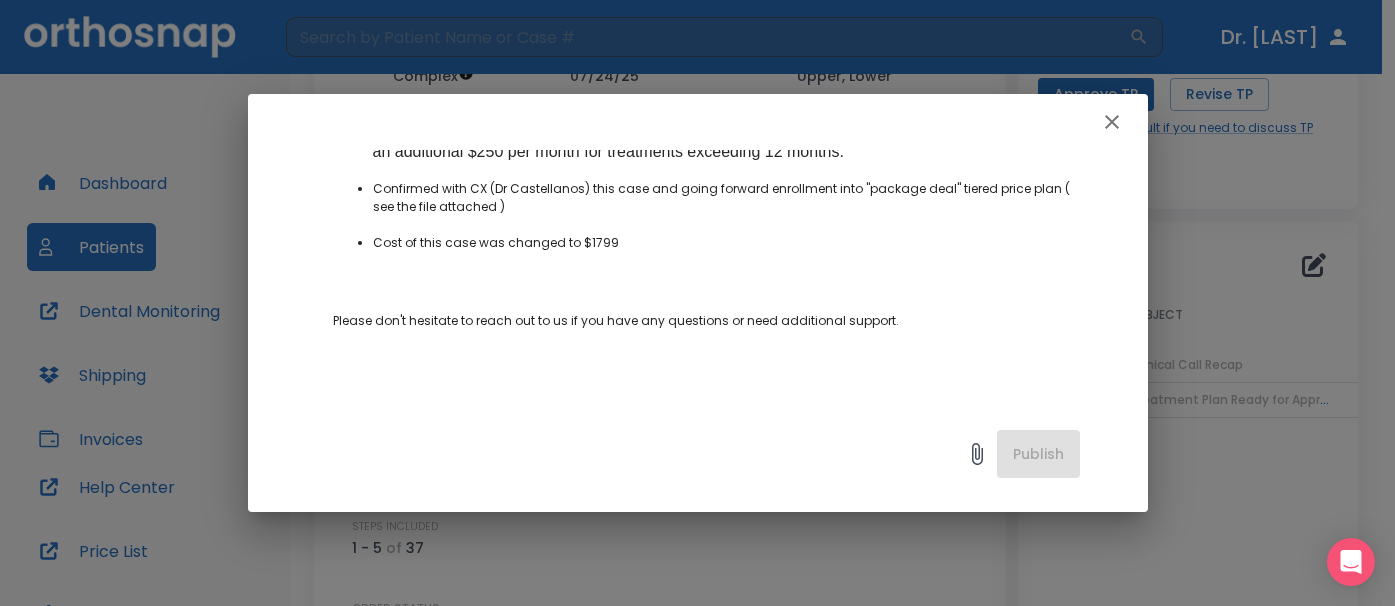 scroll, scrollTop: 900, scrollLeft: 0, axis: vertical 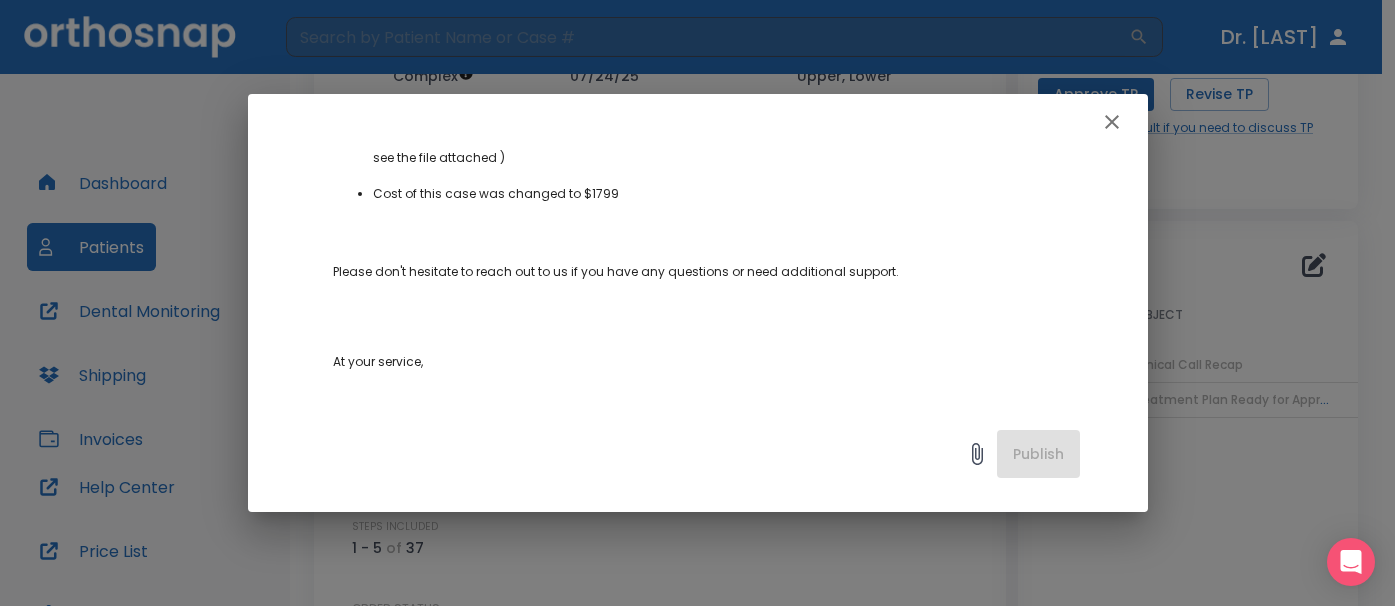 click 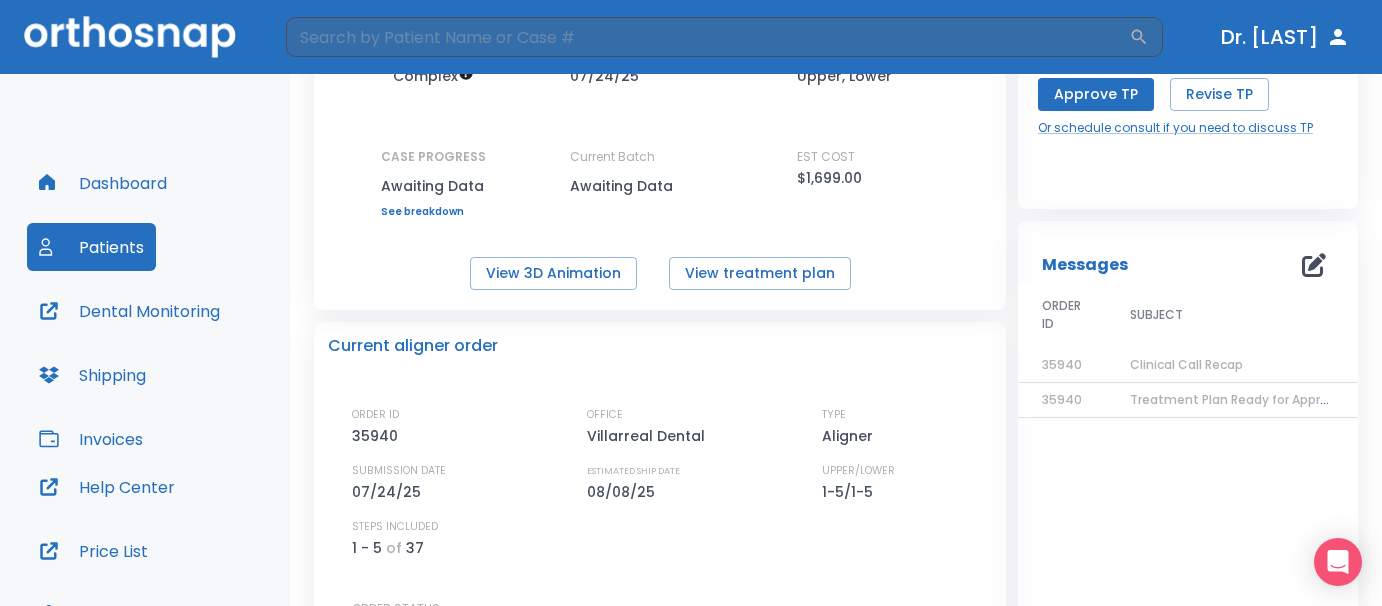 click on "Treatment Plan Ready for Approval!" at bounding box center [1240, 399] 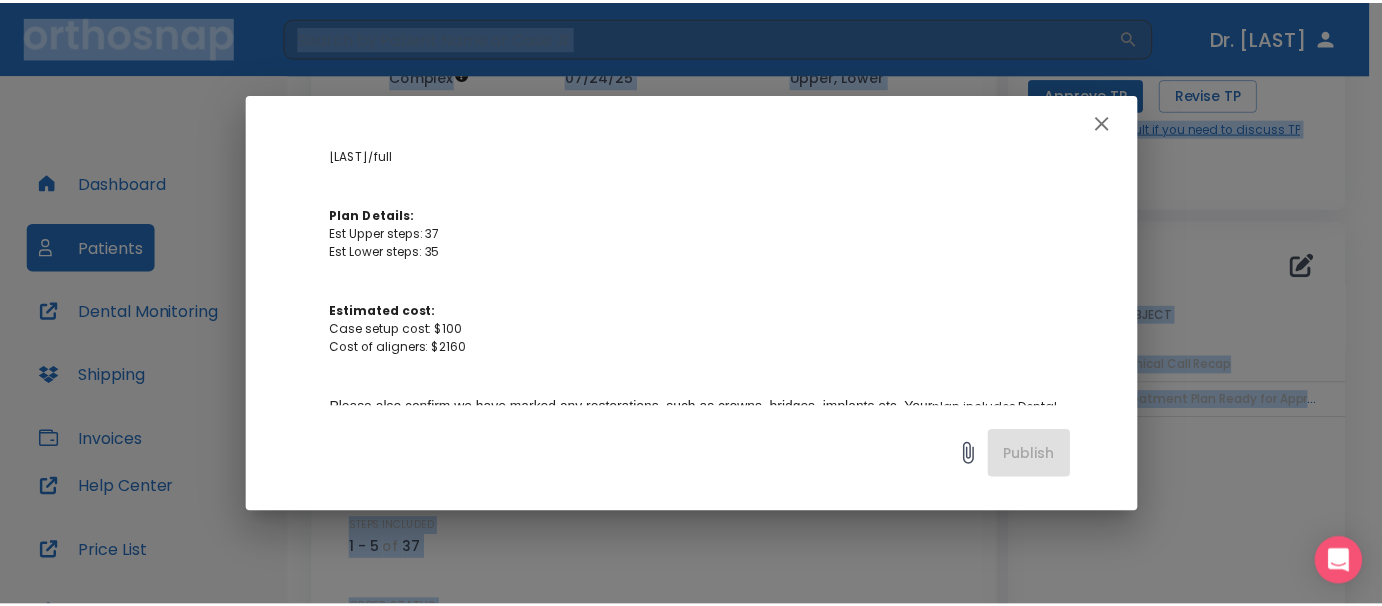 scroll, scrollTop: 361, scrollLeft: 0, axis: vertical 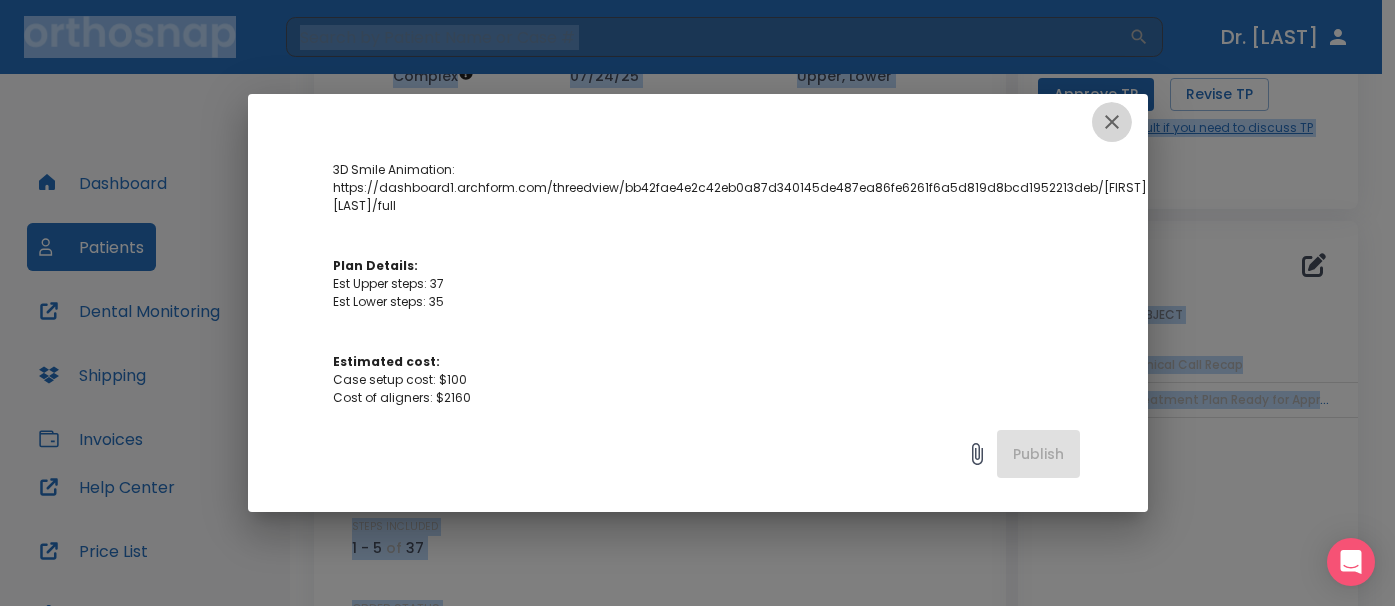 click 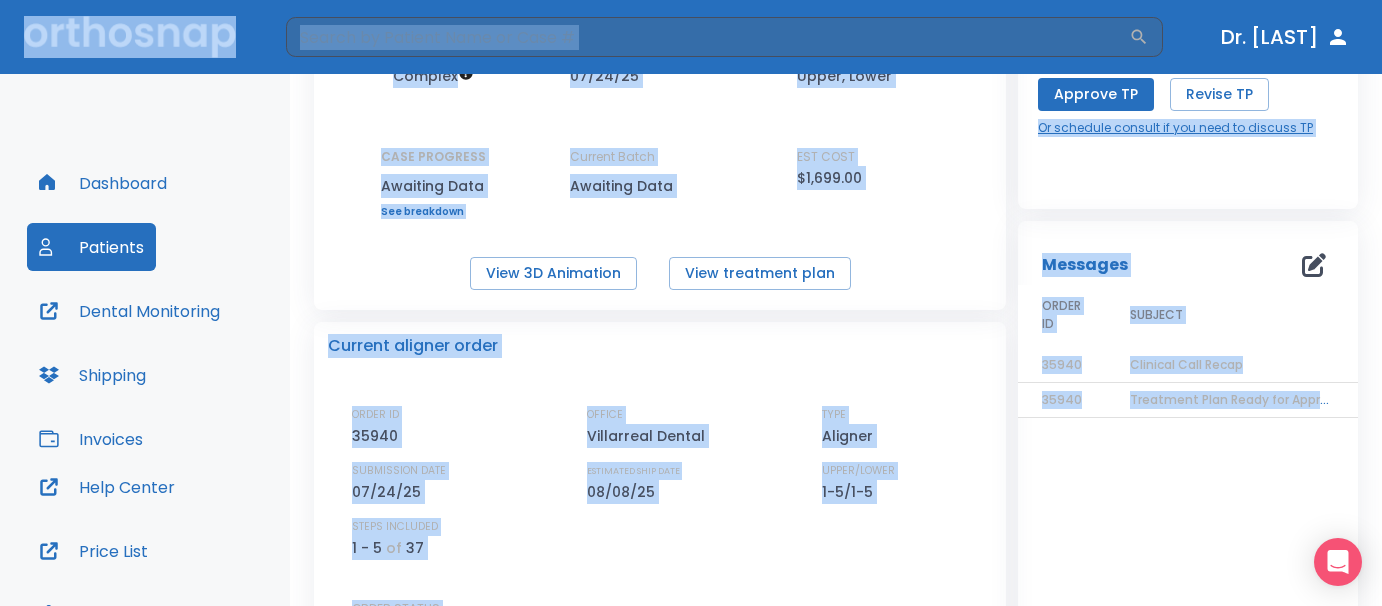 click on "Dr. [LAST]" at bounding box center [1285, 37] 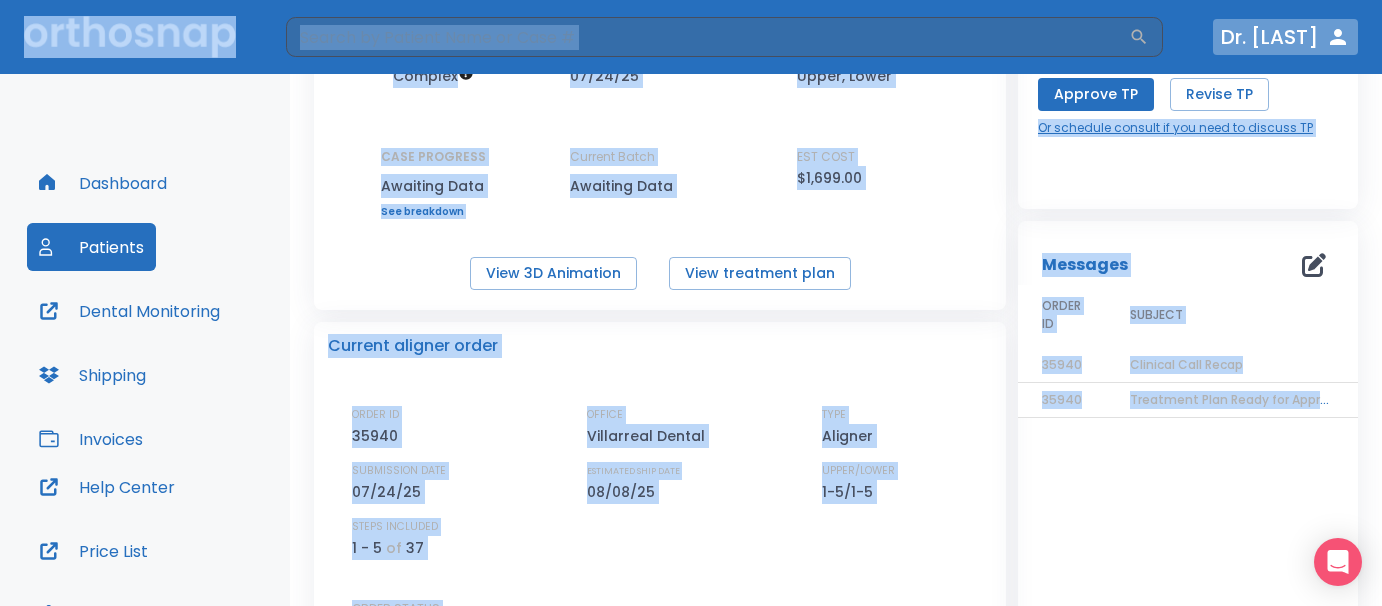 click 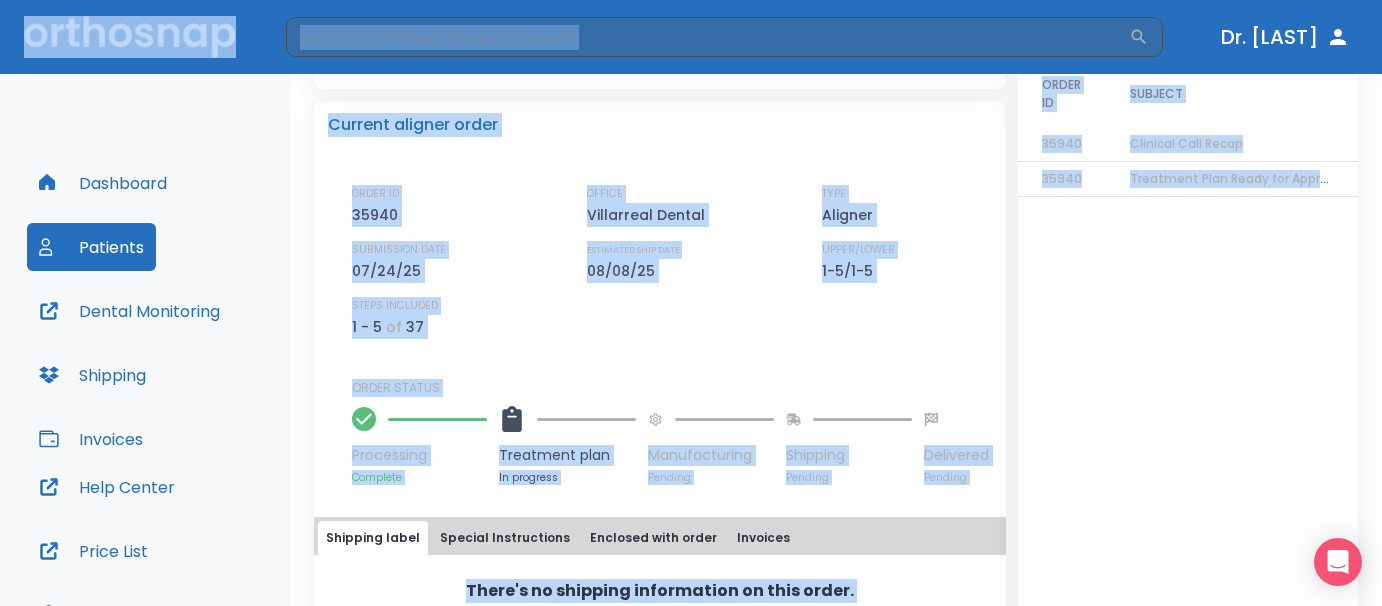 scroll, scrollTop: 501, scrollLeft: 0, axis: vertical 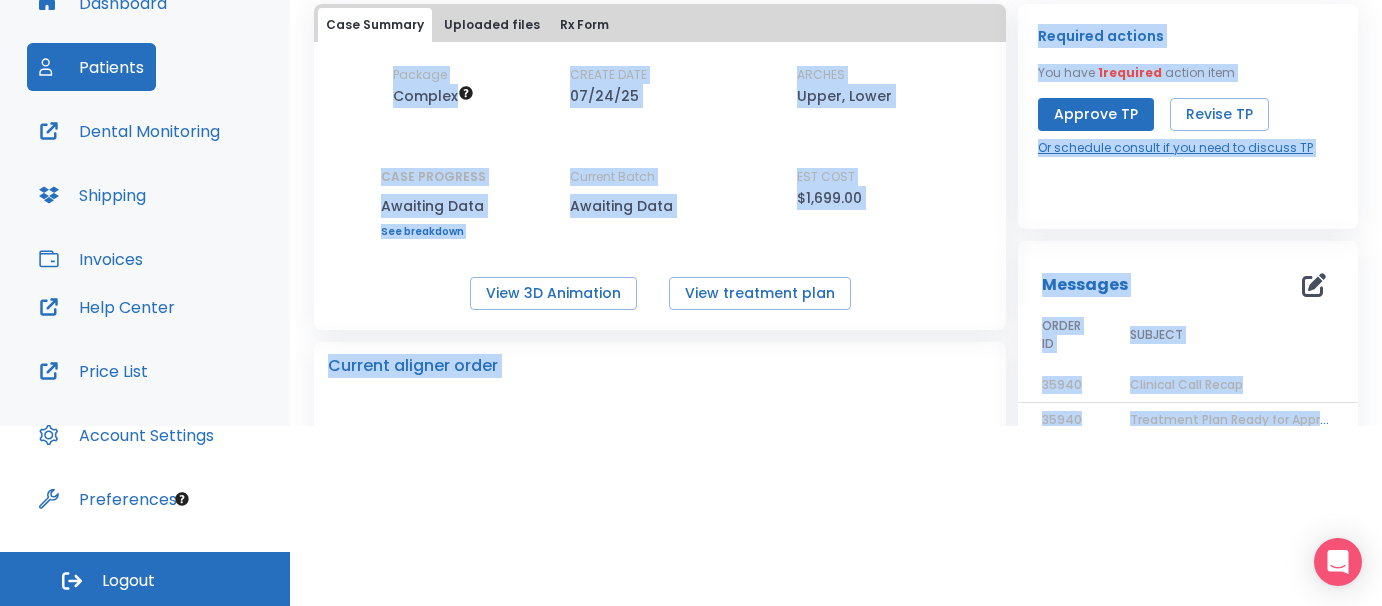 click on "Account Settings" at bounding box center (126, 435) 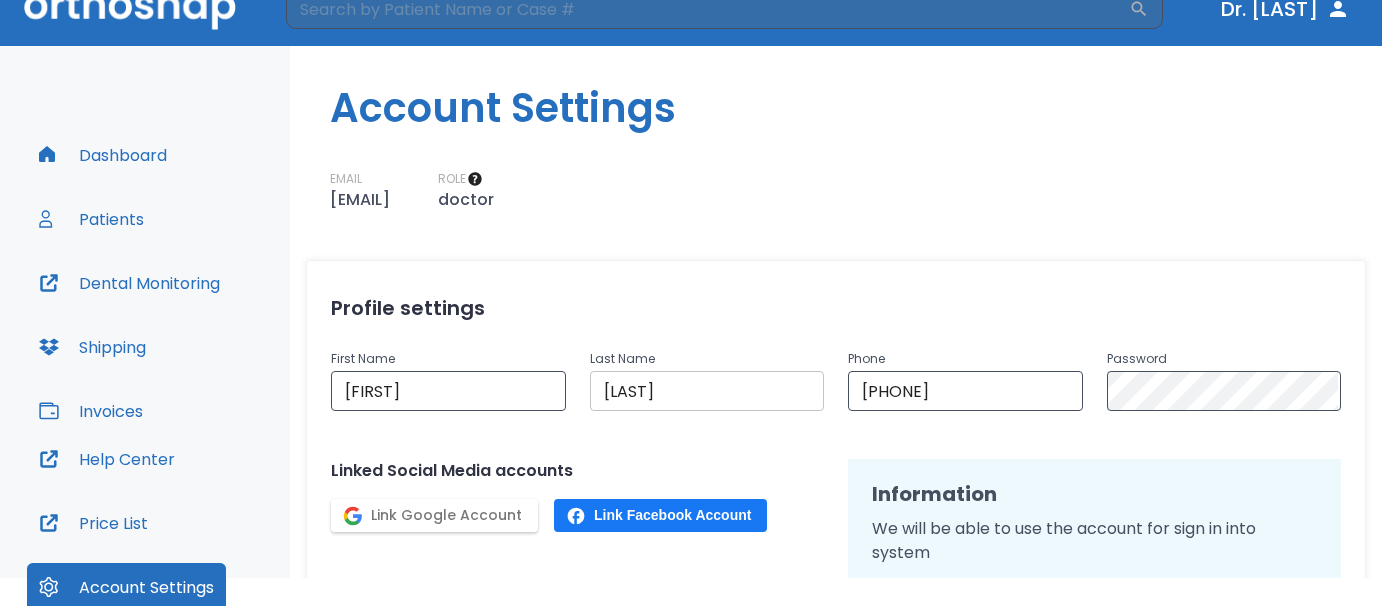 scroll, scrollTop: 0, scrollLeft: 0, axis: both 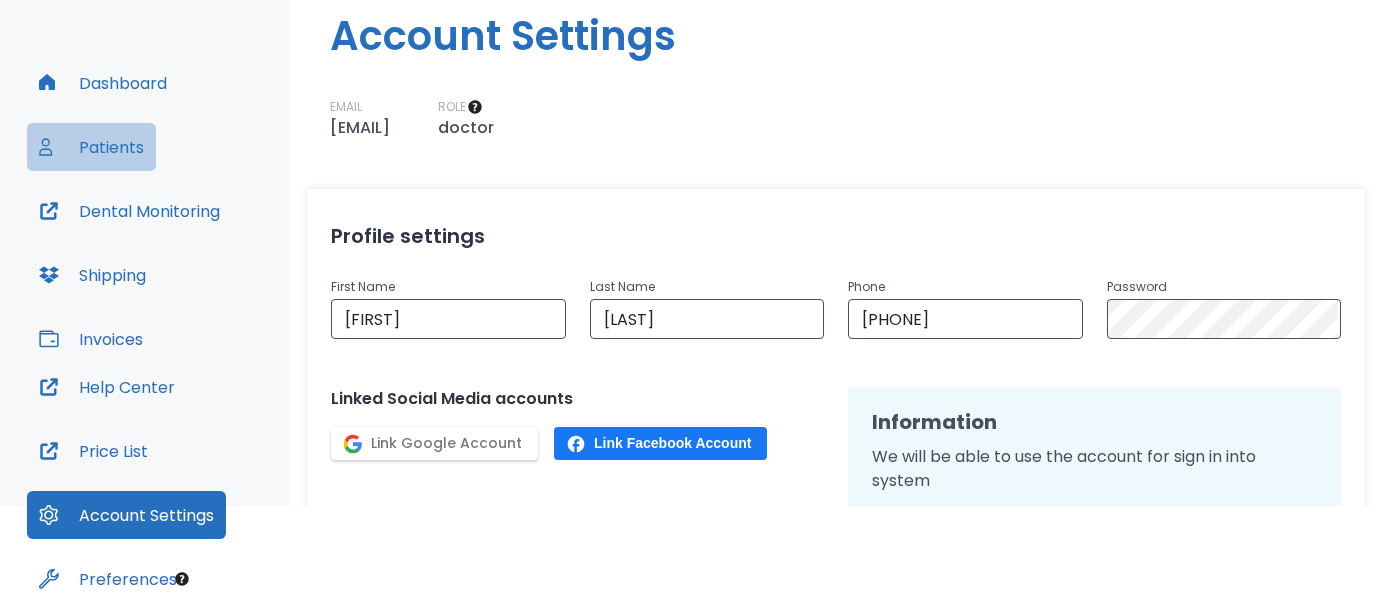 click on "Patients" at bounding box center [91, 147] 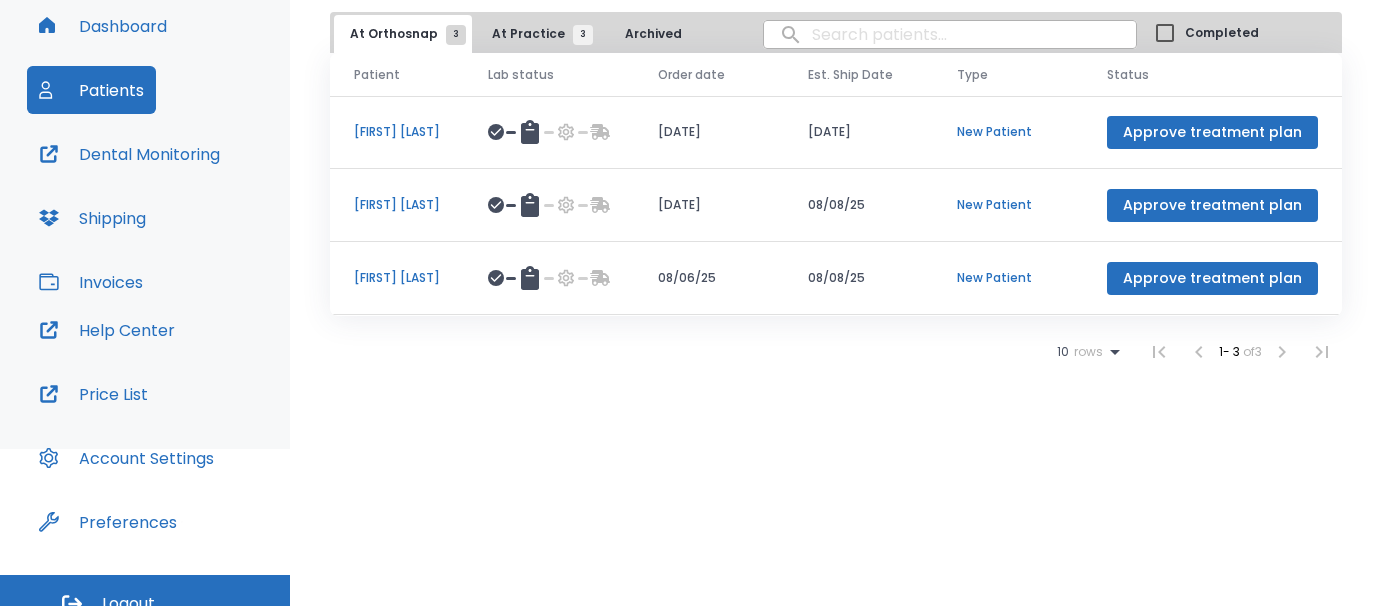 scroll, scrollTop: 180, scrollLeft: 0, axis: vertical 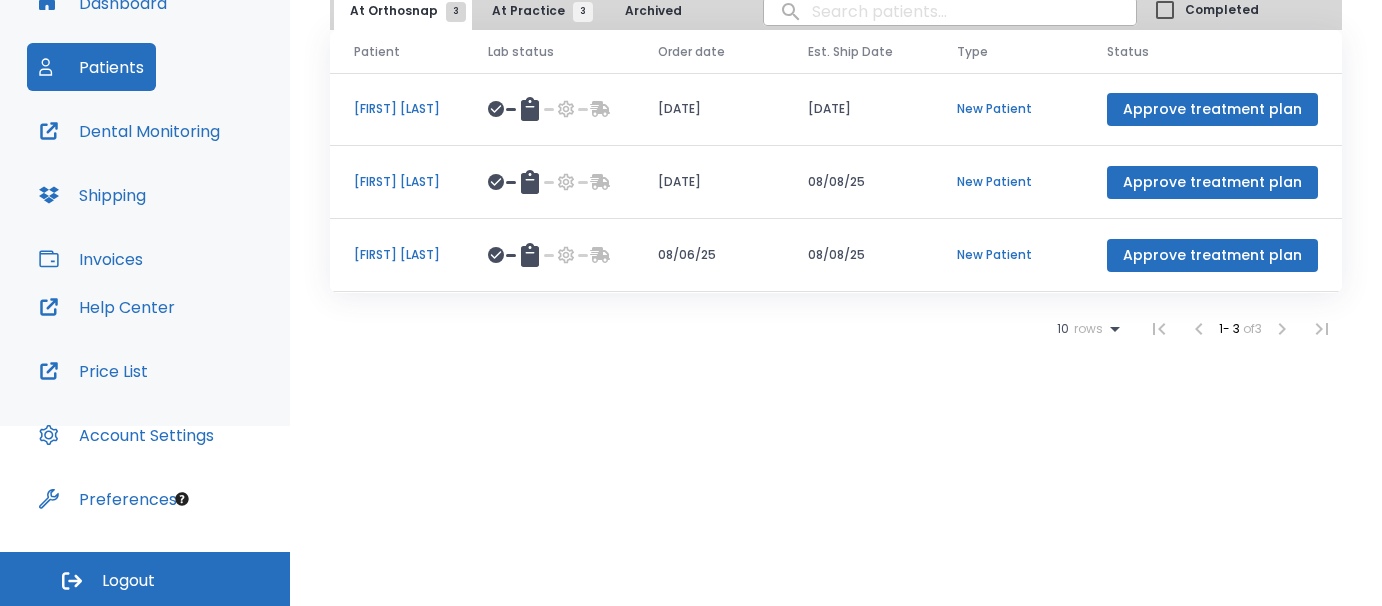 click on "Logout" at bounding box center [128, 581] 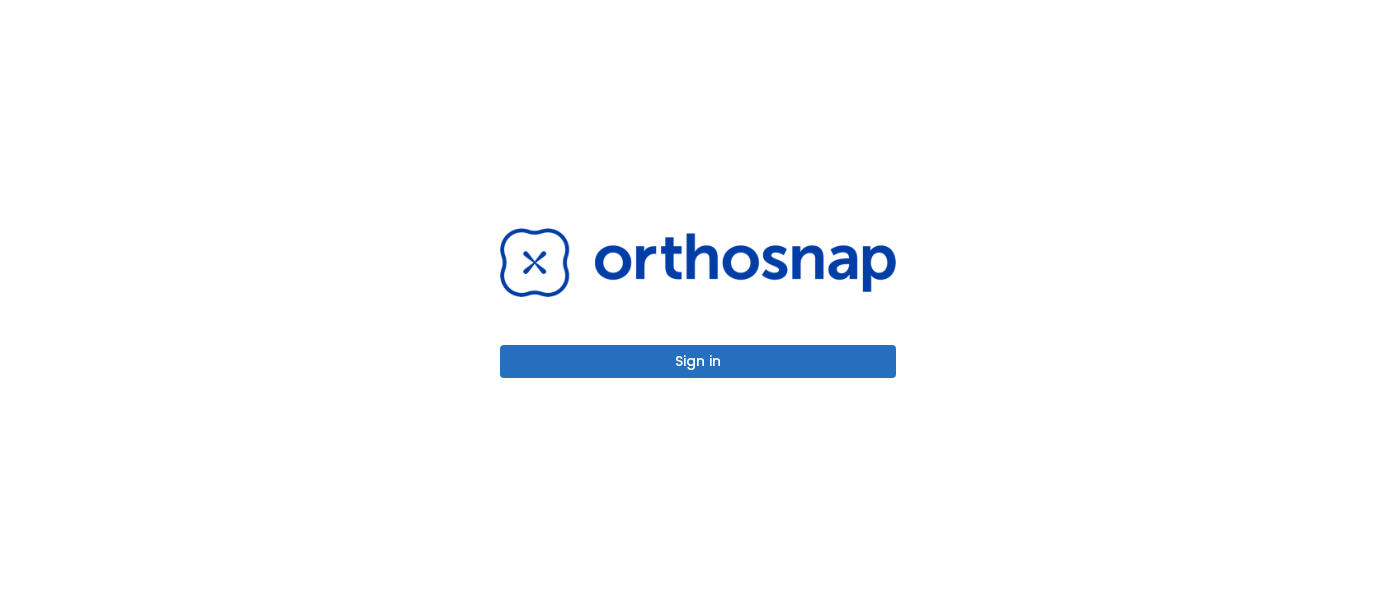 scroll, scrollTop: 0, scrollLeft: 0, axis: both 